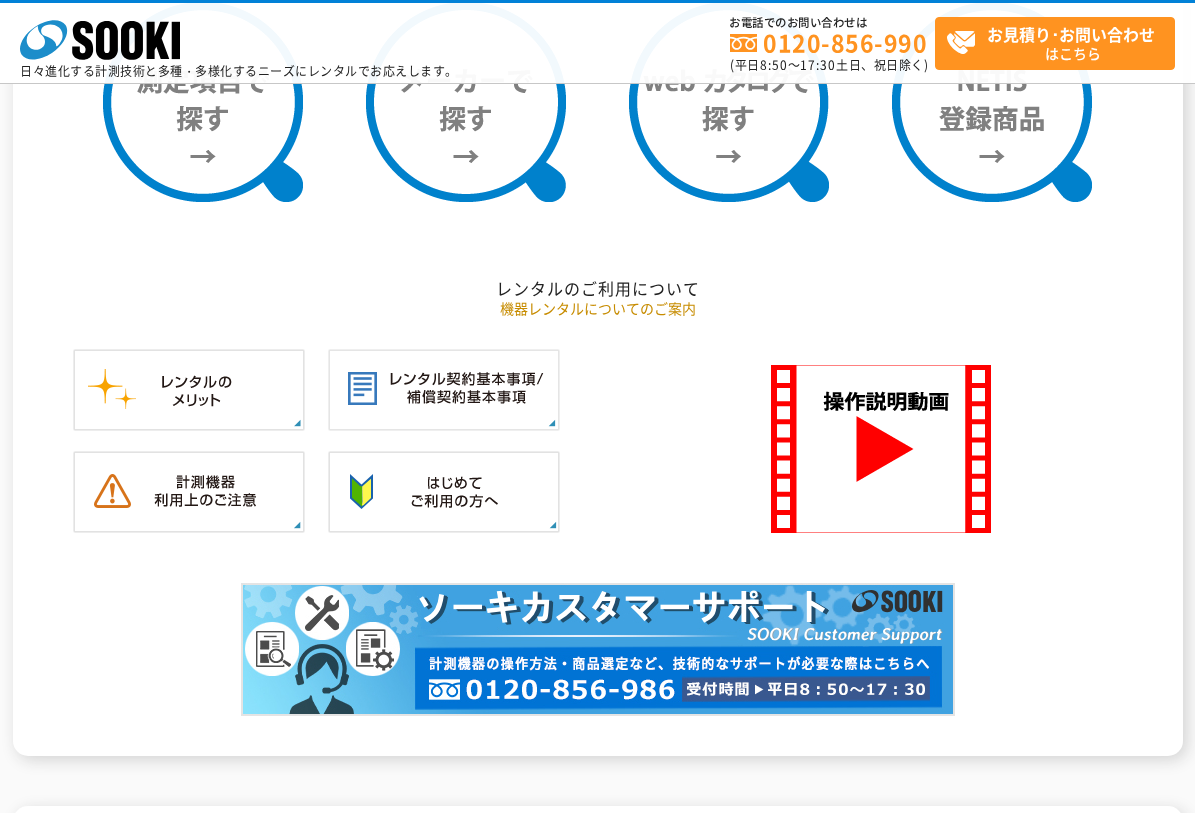 scroll, scrollTop: 0, scrollLeft: 0, axis: both 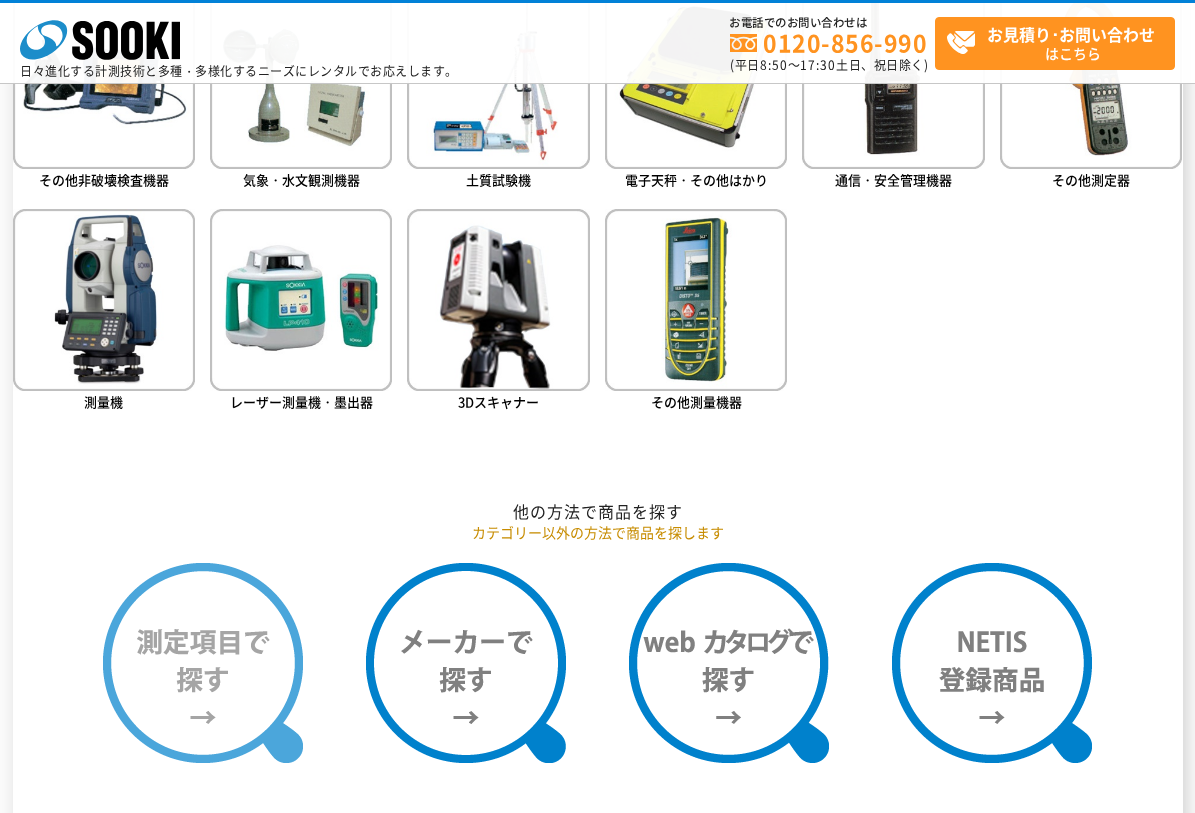 click at bounding box center (203, 663) 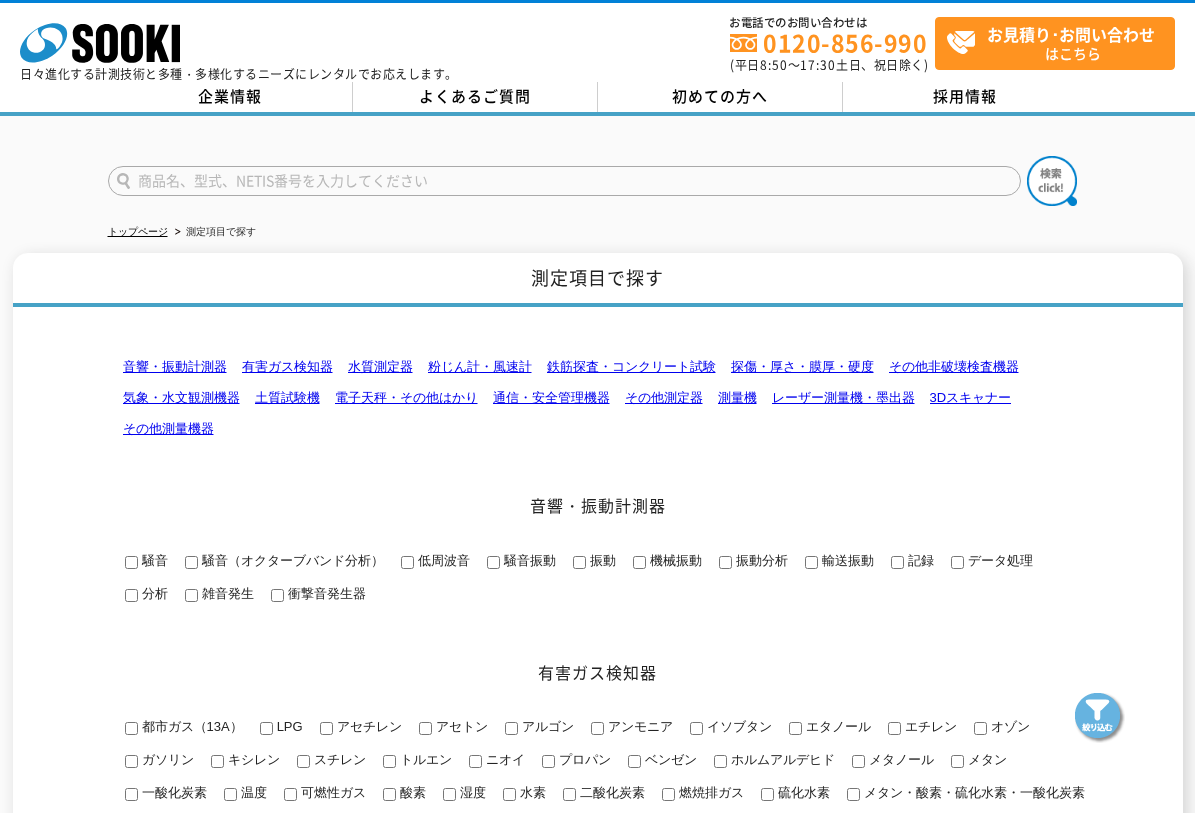scroll, scrollTop: 0, scrollLeft: 0, axis: both 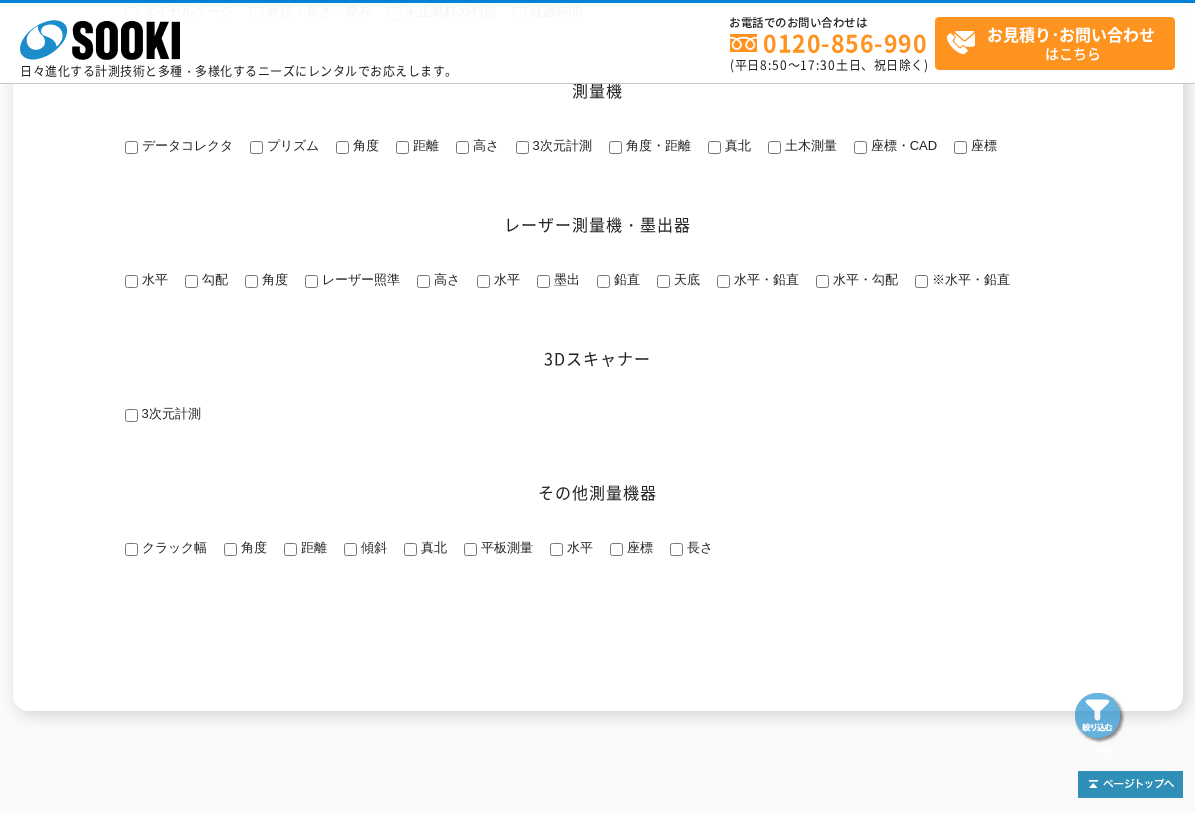 click on "水平" at bounding box center (131, 281) 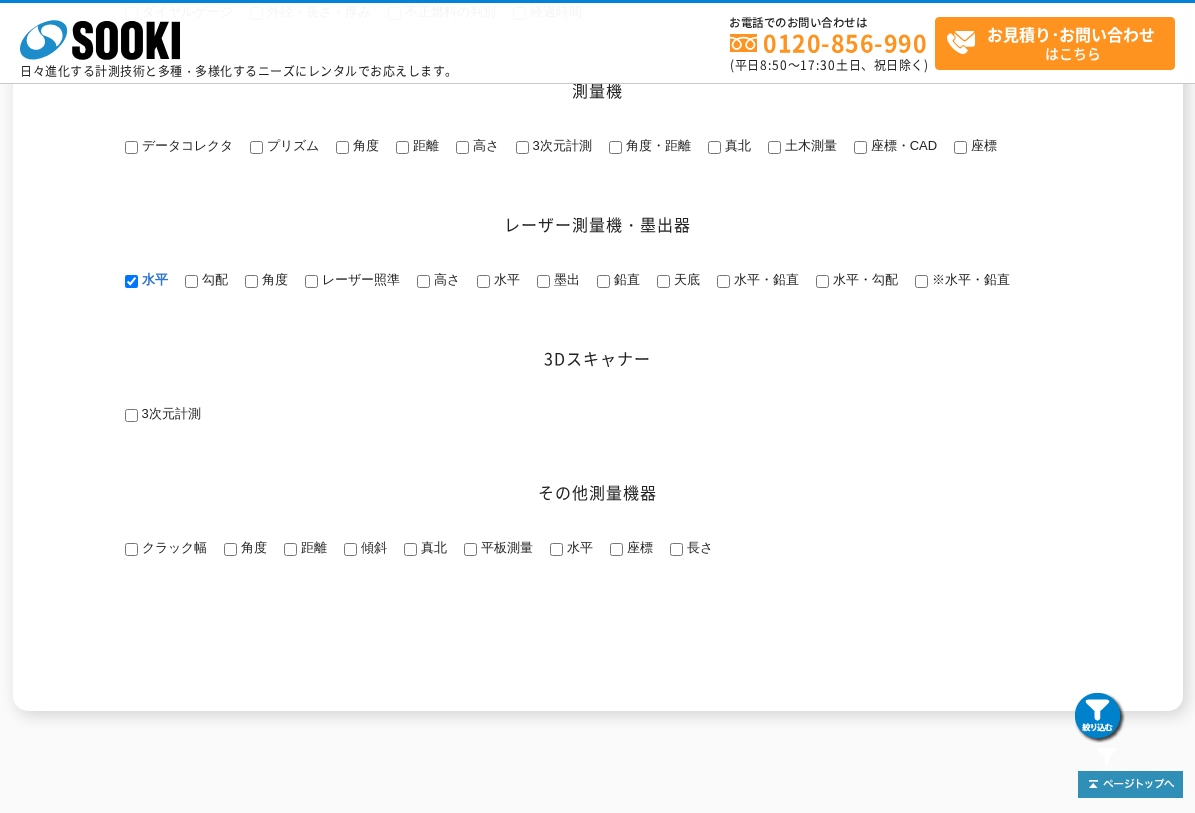 click on "角度" at bounding box center (251, 281) 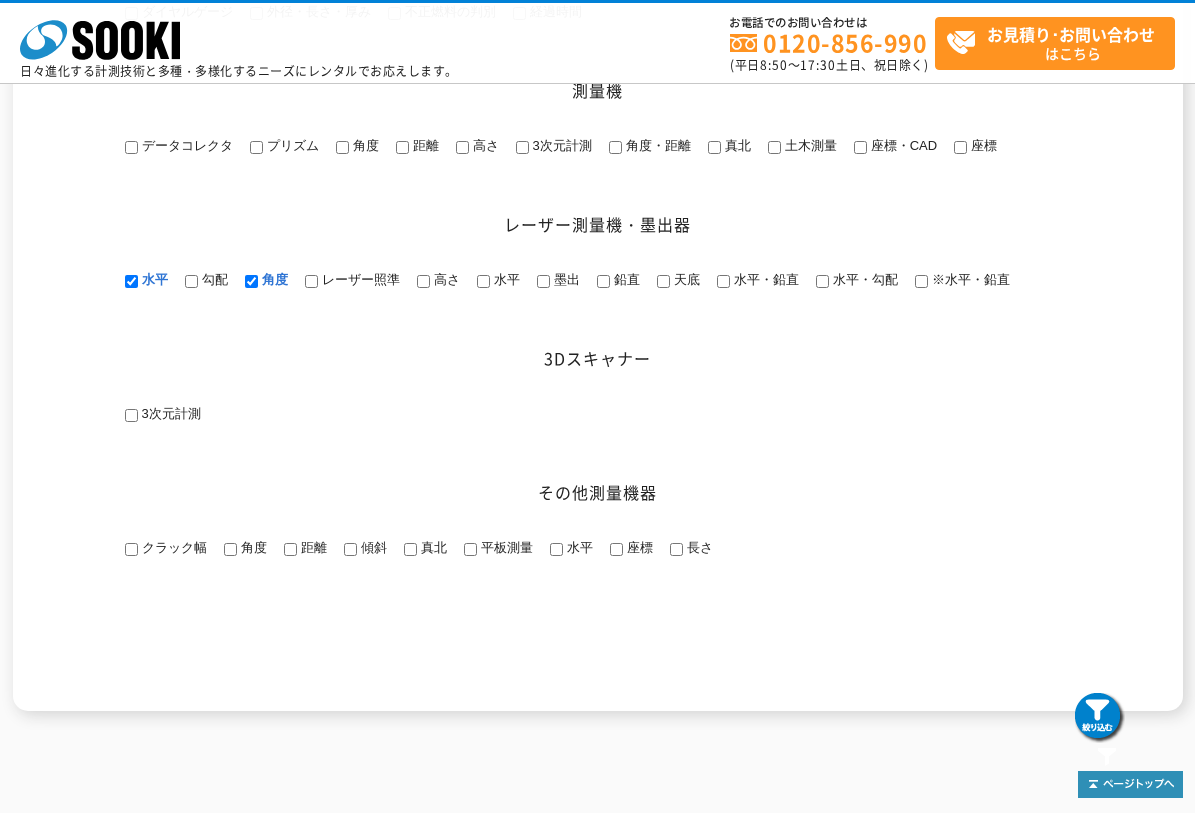 click on "高さ" at bounding box center [423, 281] 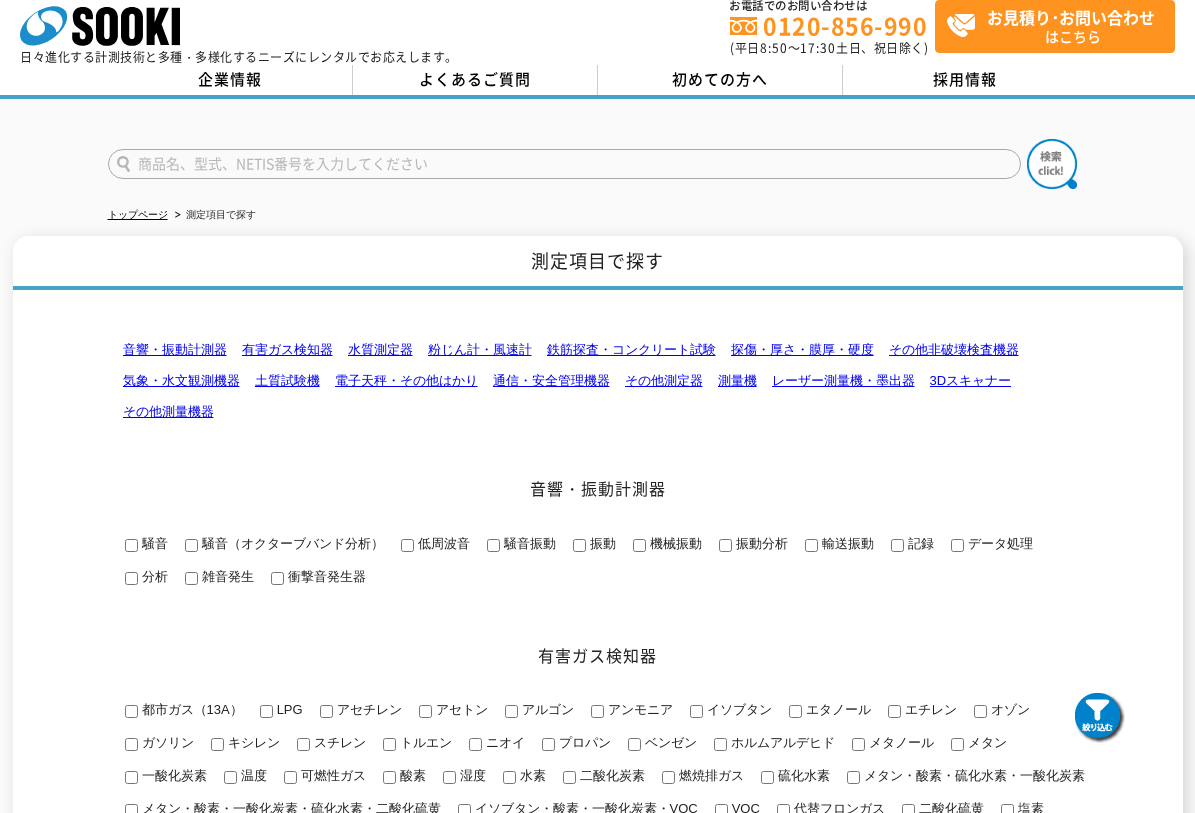 scroll, scrollTop: 0, scrollLeft: 0, axis: both 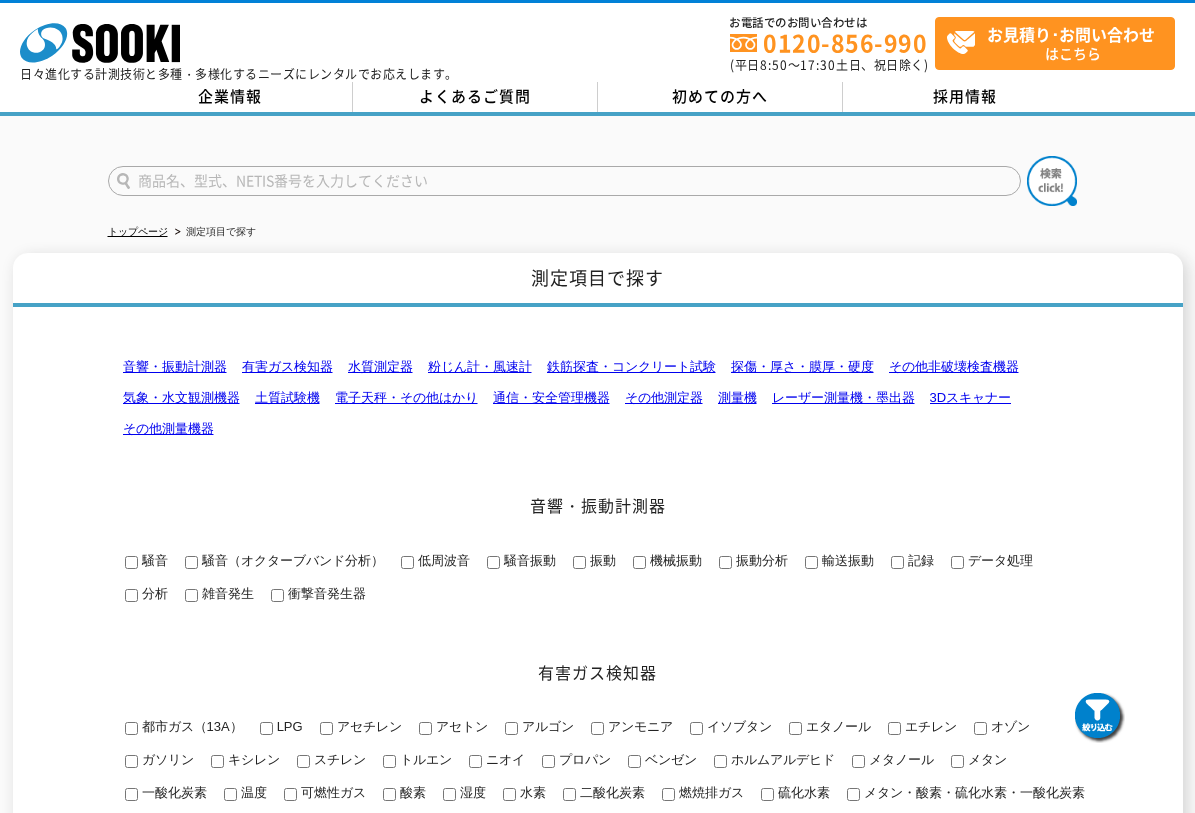 click at bounding box center (564, 181) 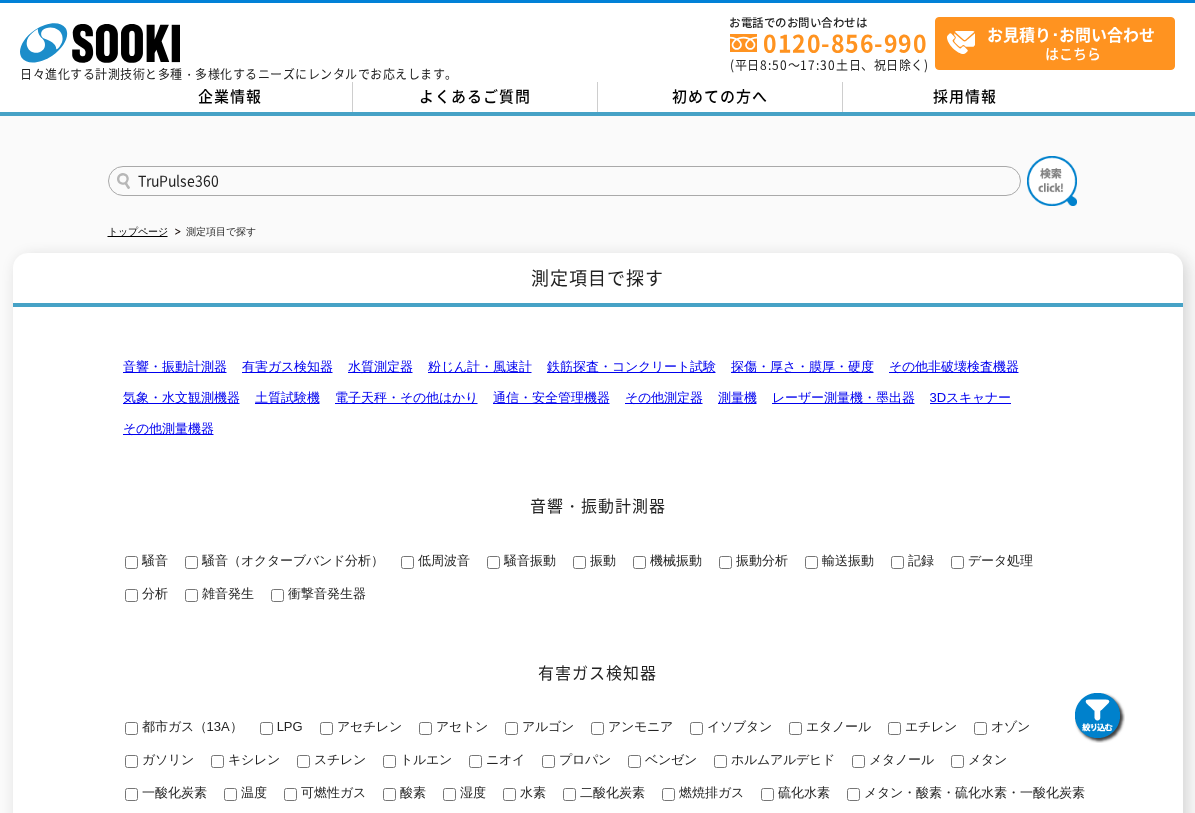 type on "TruPulse360" 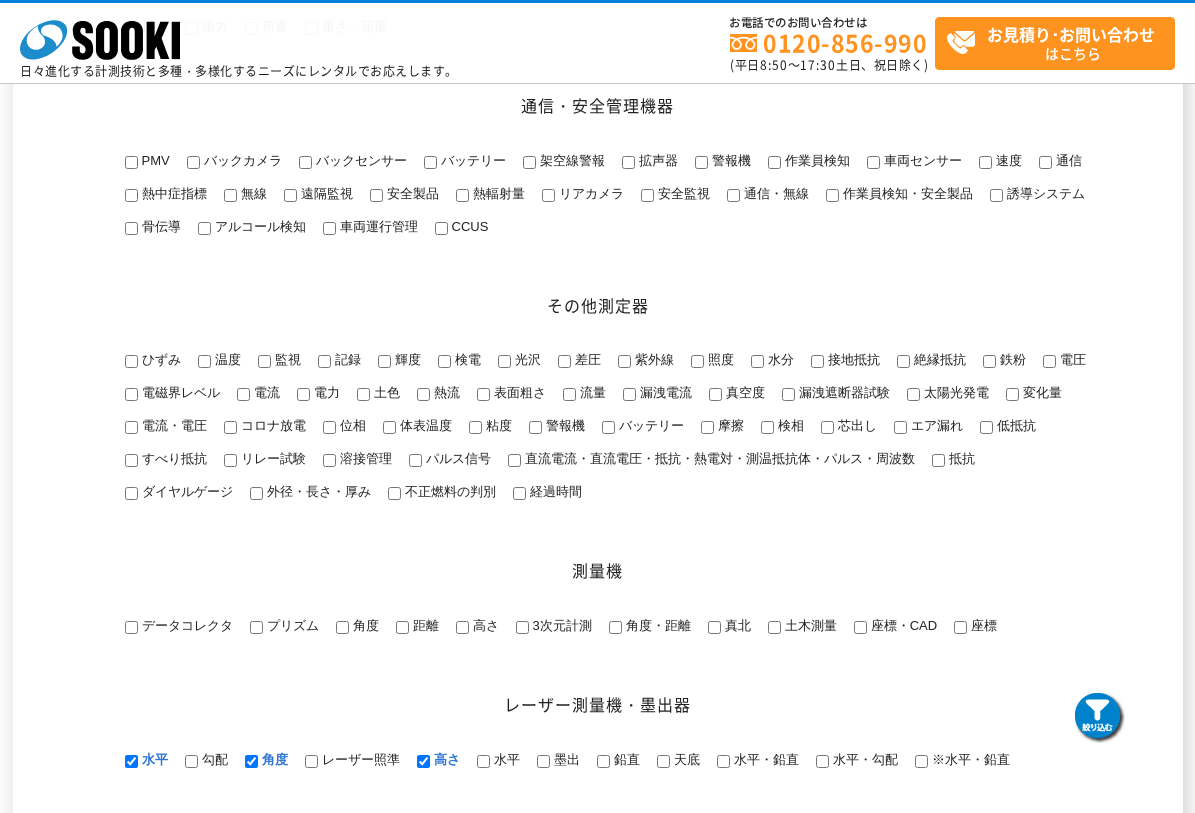scroll, scrollTop: 2667, scrollLeft: 0, axis: vertical 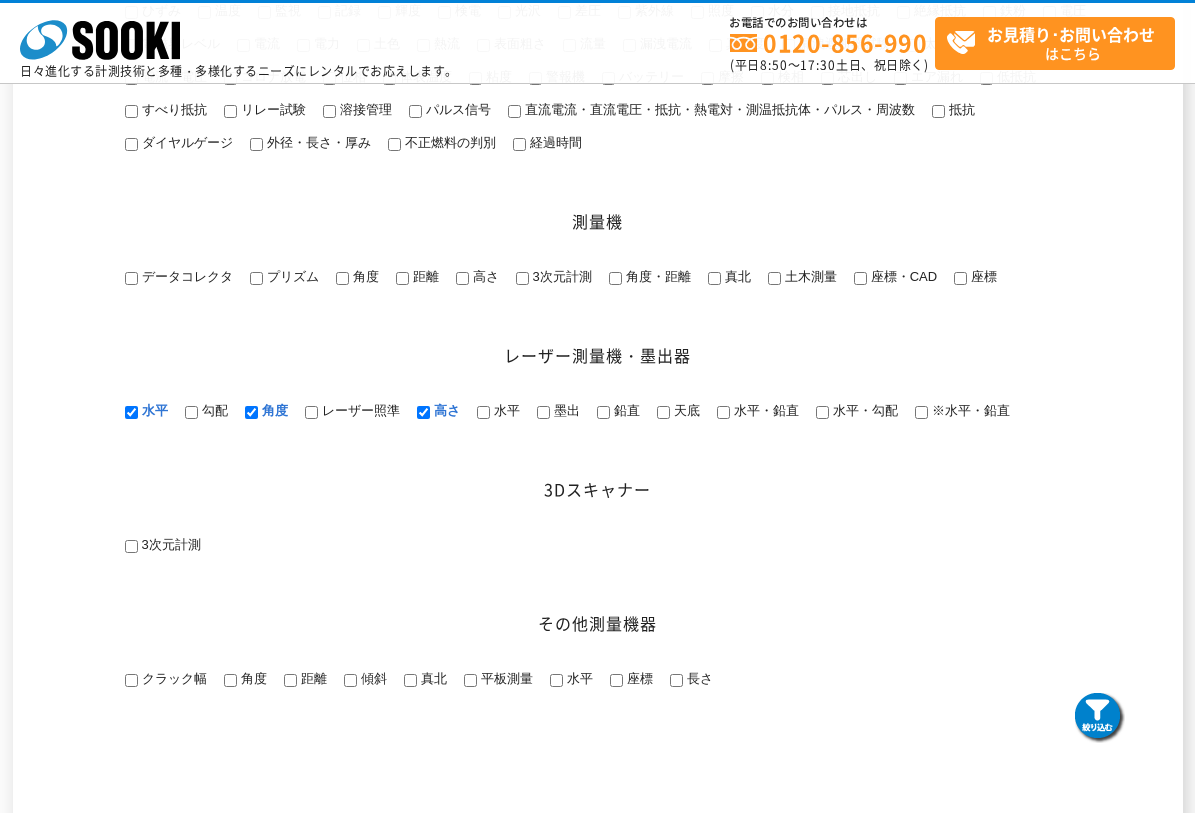 click on "水平" at bounding box center (131, 412) 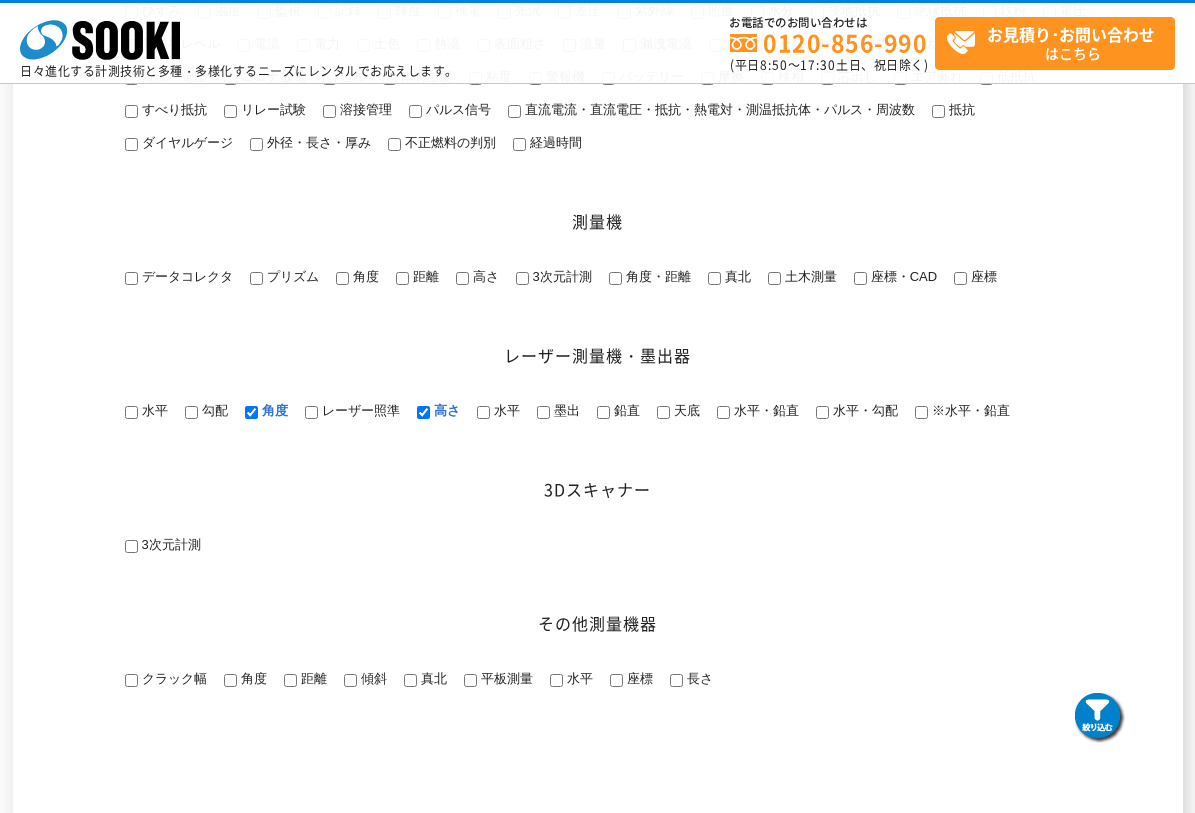 click on "角度" at bounding box center [265, 412] 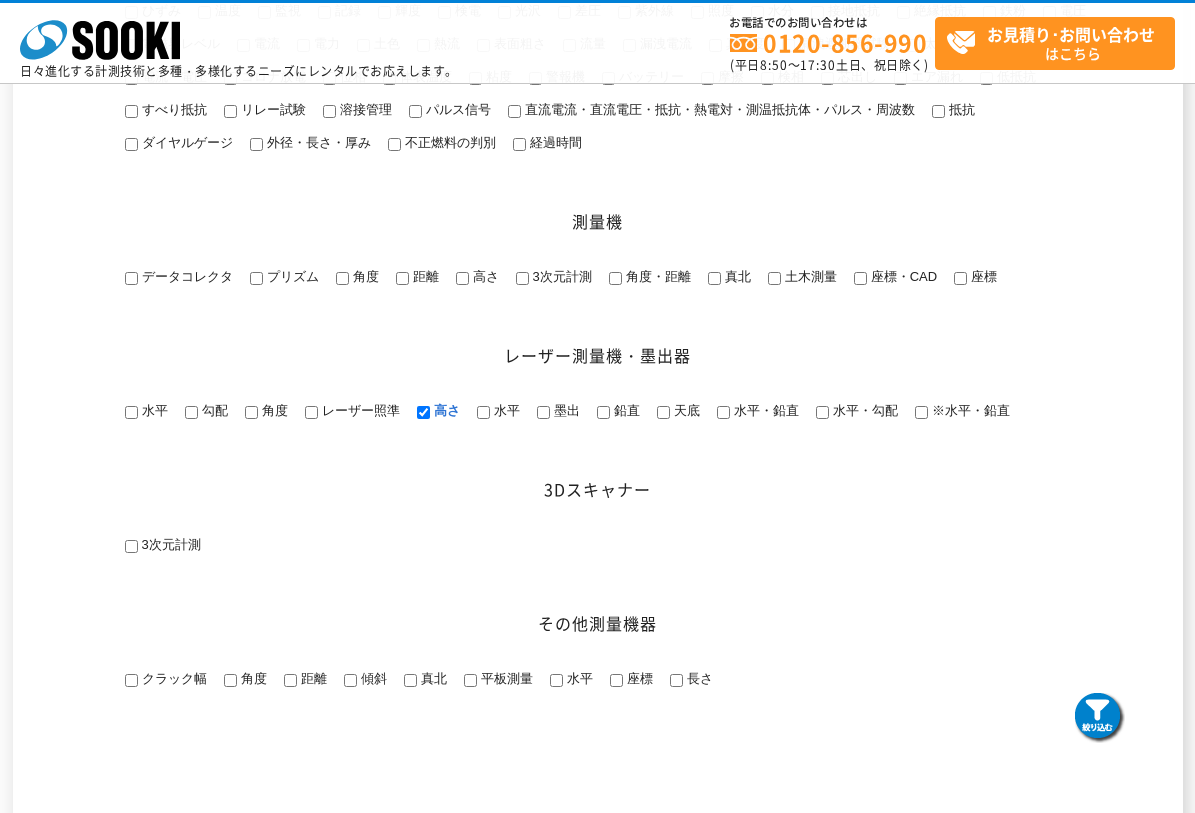 click on "高さ" at bounding box center [445, 410] 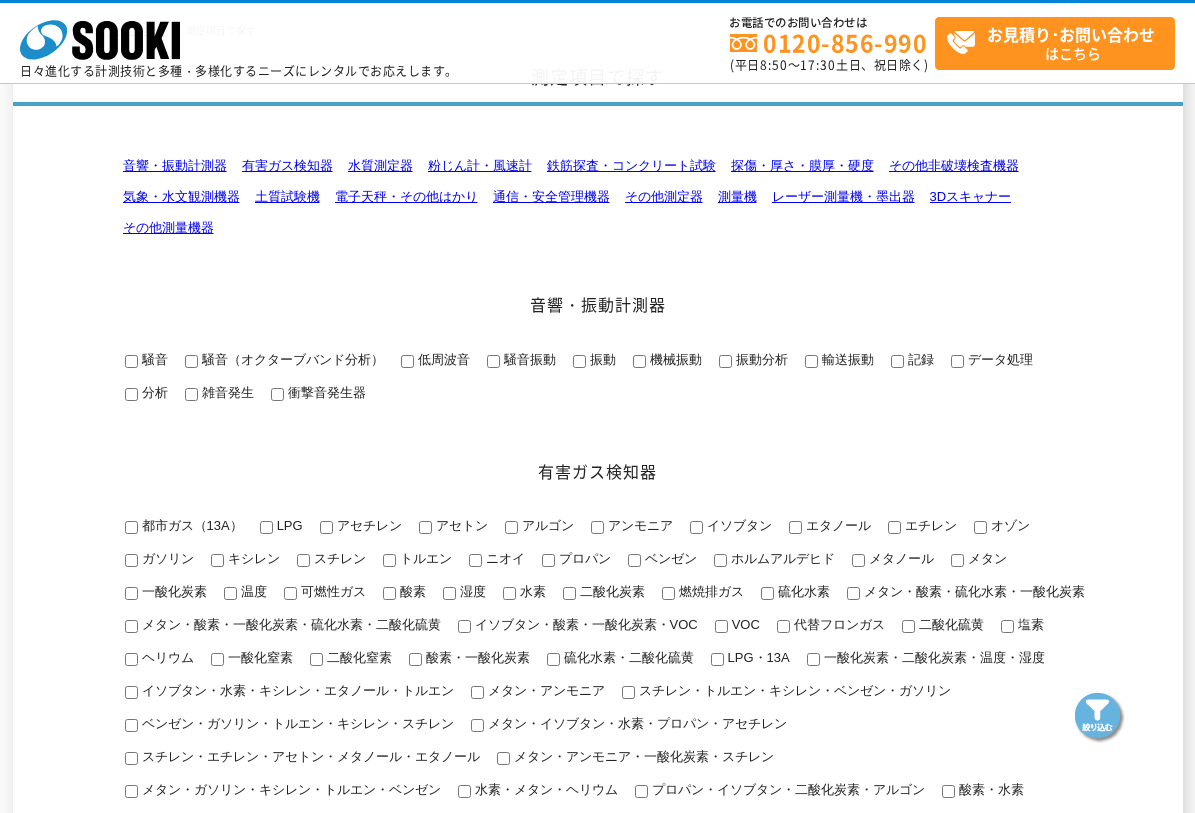 scroll, scrollTop: 0, scrollLeft: 0, axis: both 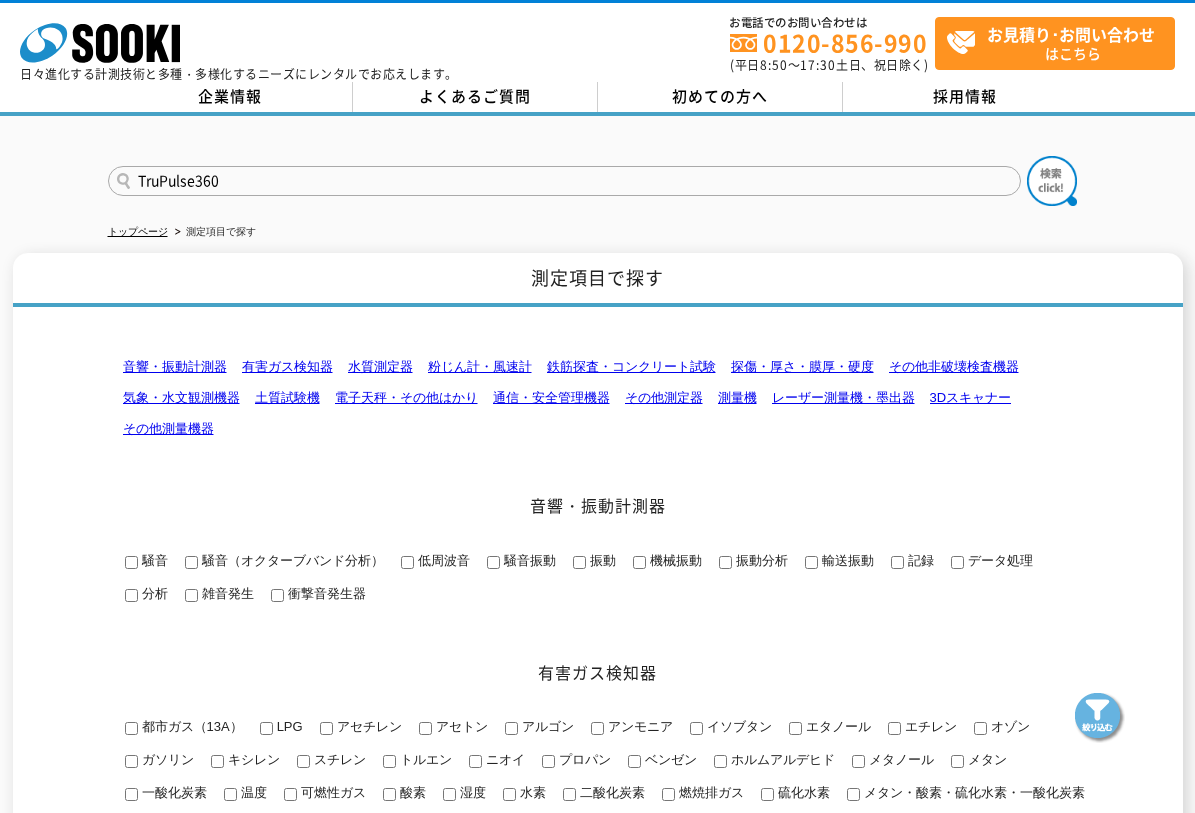 click on "TruPulse360" at bounding box center [564, 181] 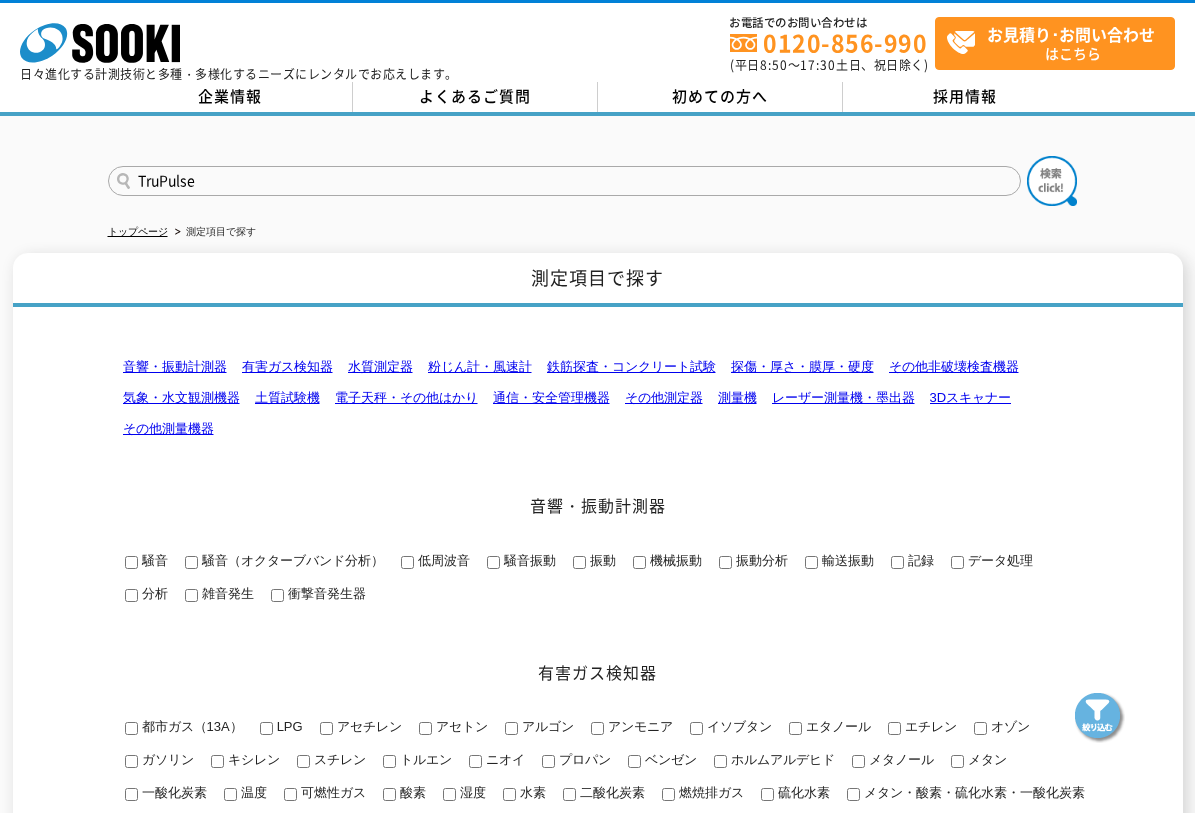 type on "TruPulse" 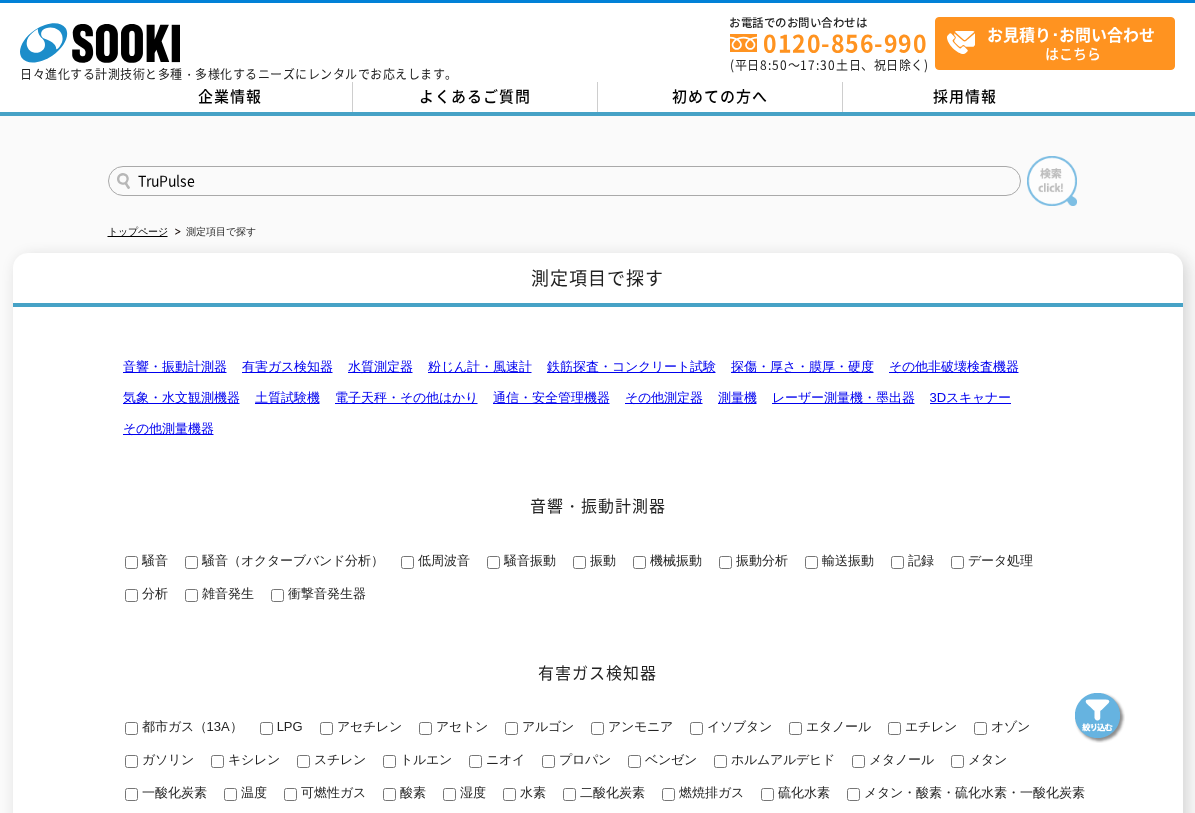 click at bounding box center (1052, 181) 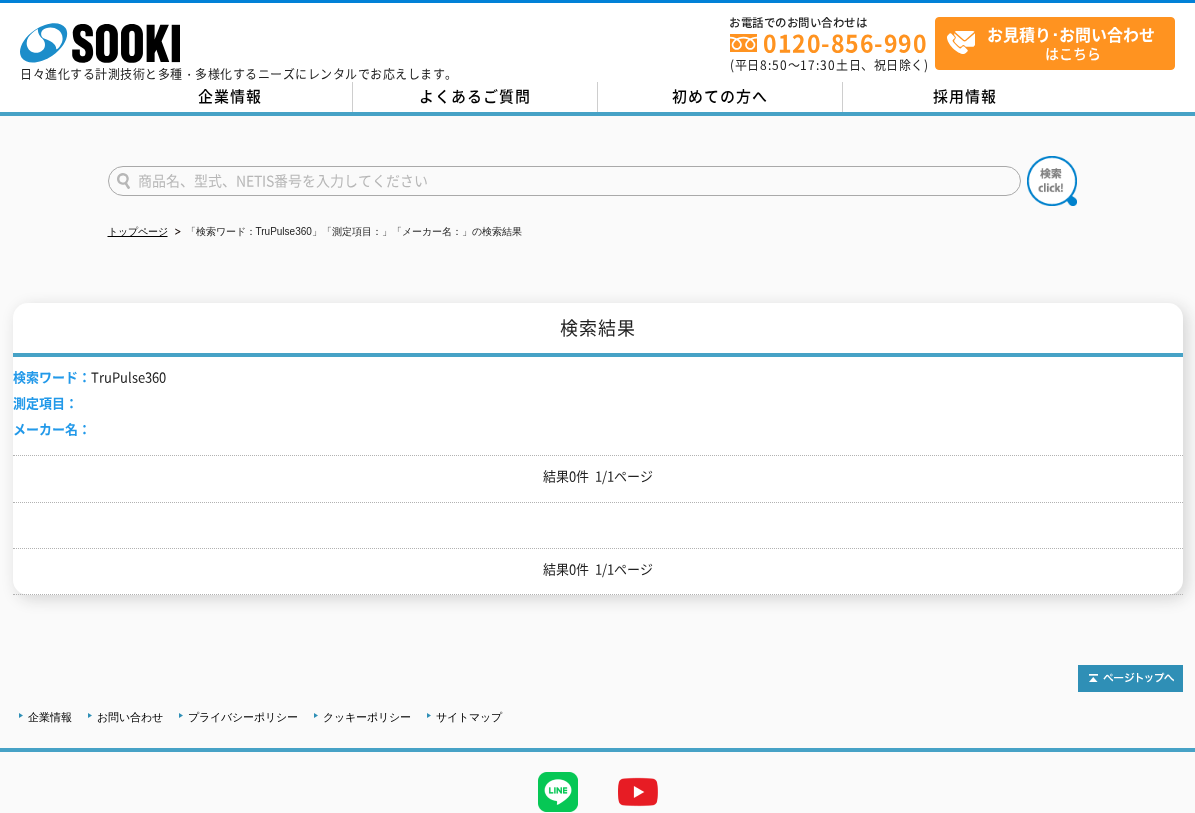 scroll, scrollTop: 0, scrollLeft: 0, axis: both 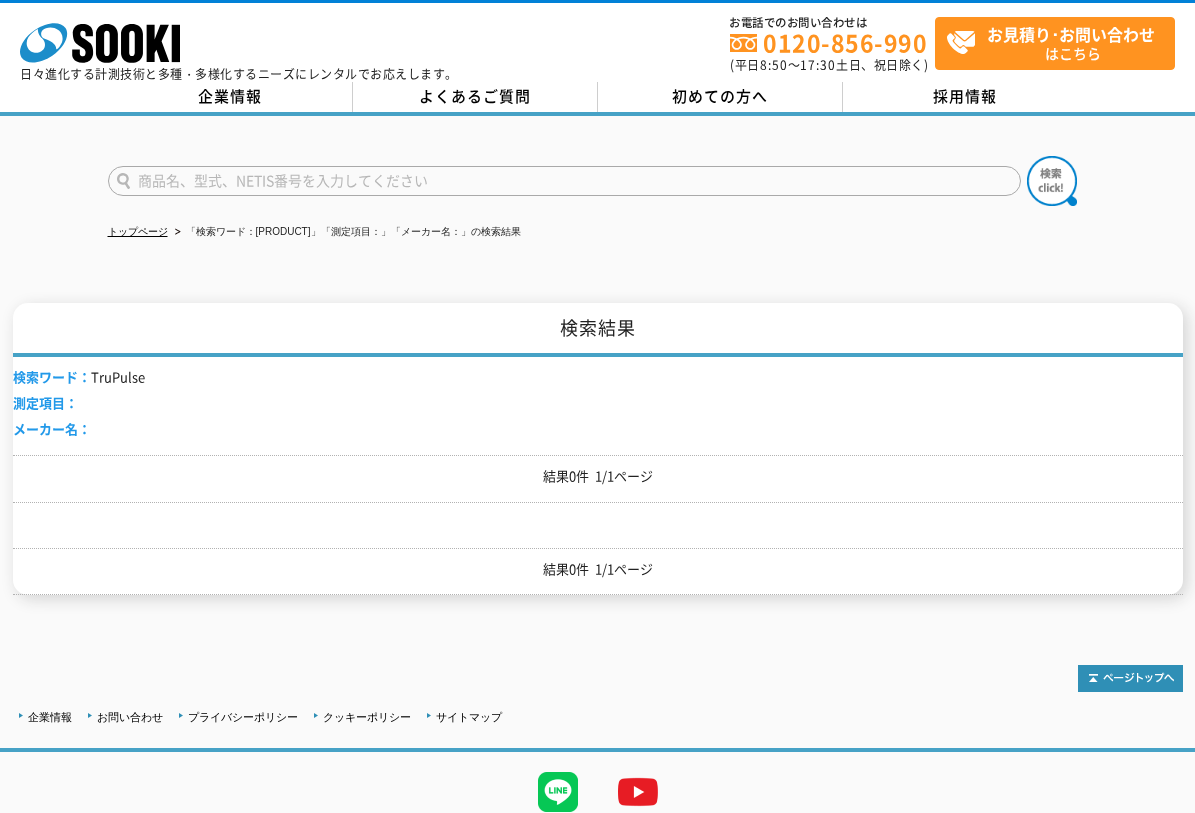 click at bounding box center [564, 181] 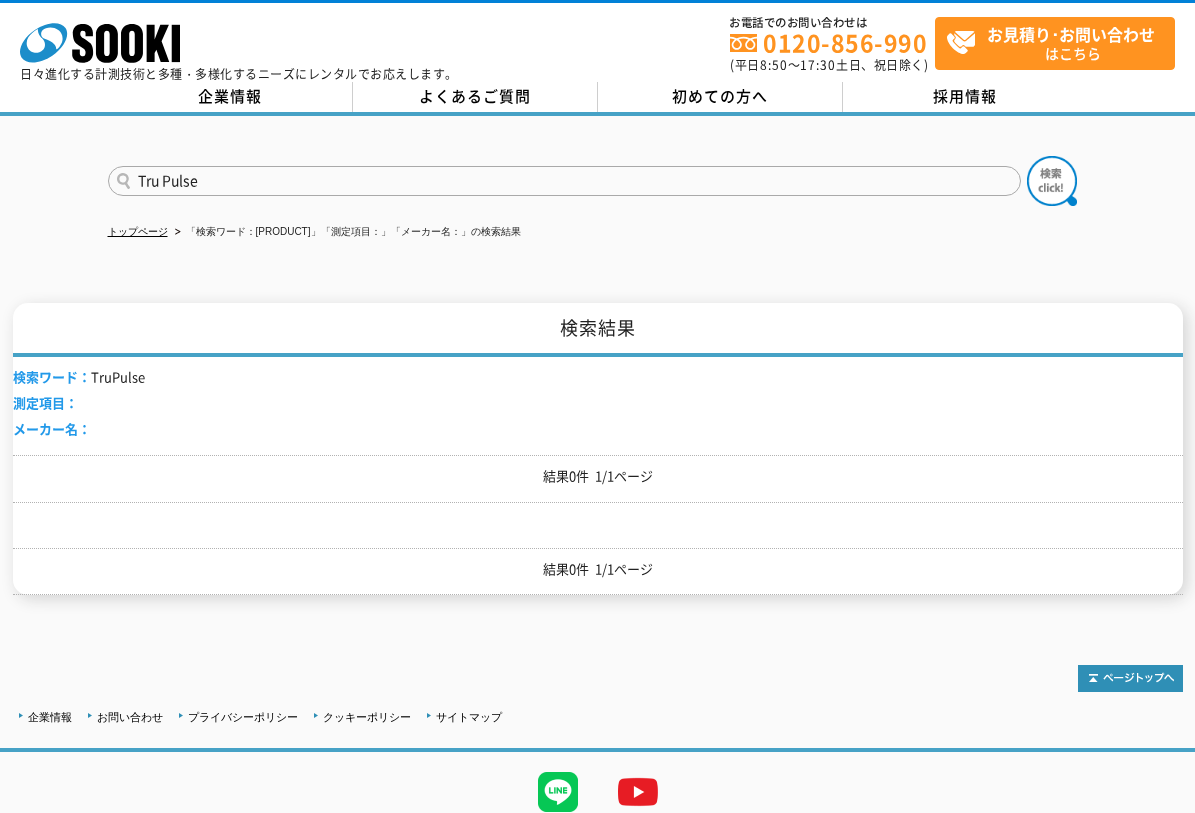 type on "Tru Pulse" 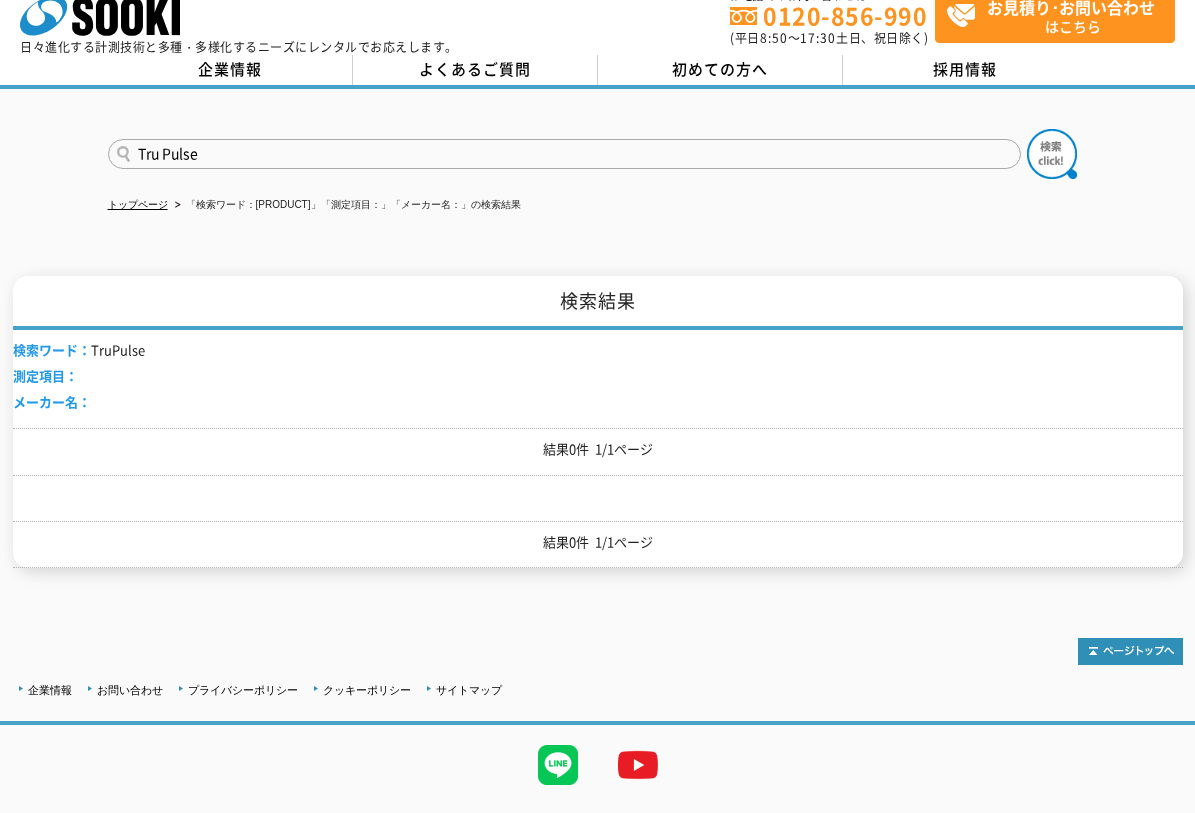 scroll, scrollTop: 0, scrollLeft: 0, axis: both 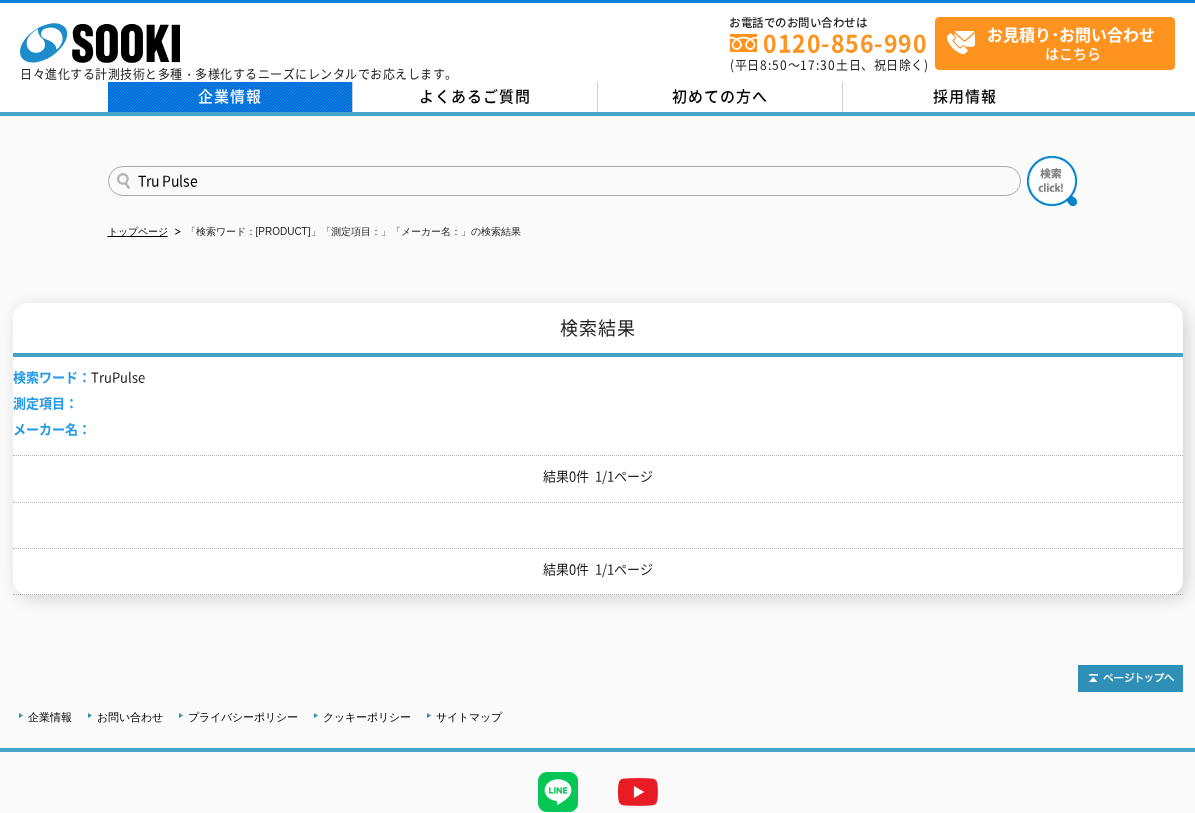 click on "企業情報" at bounding box center [230, 97] 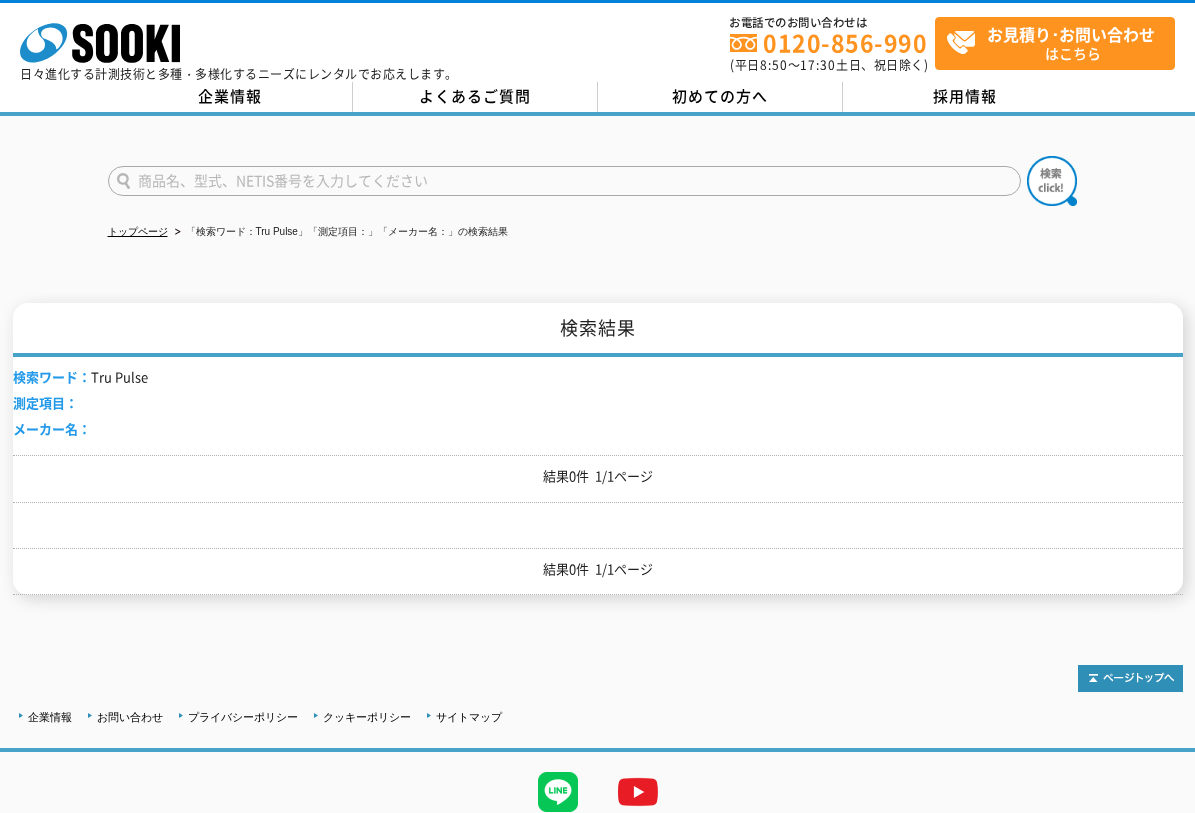 scroll, scrollTop: 0, scrollLeft: 0, axis: both 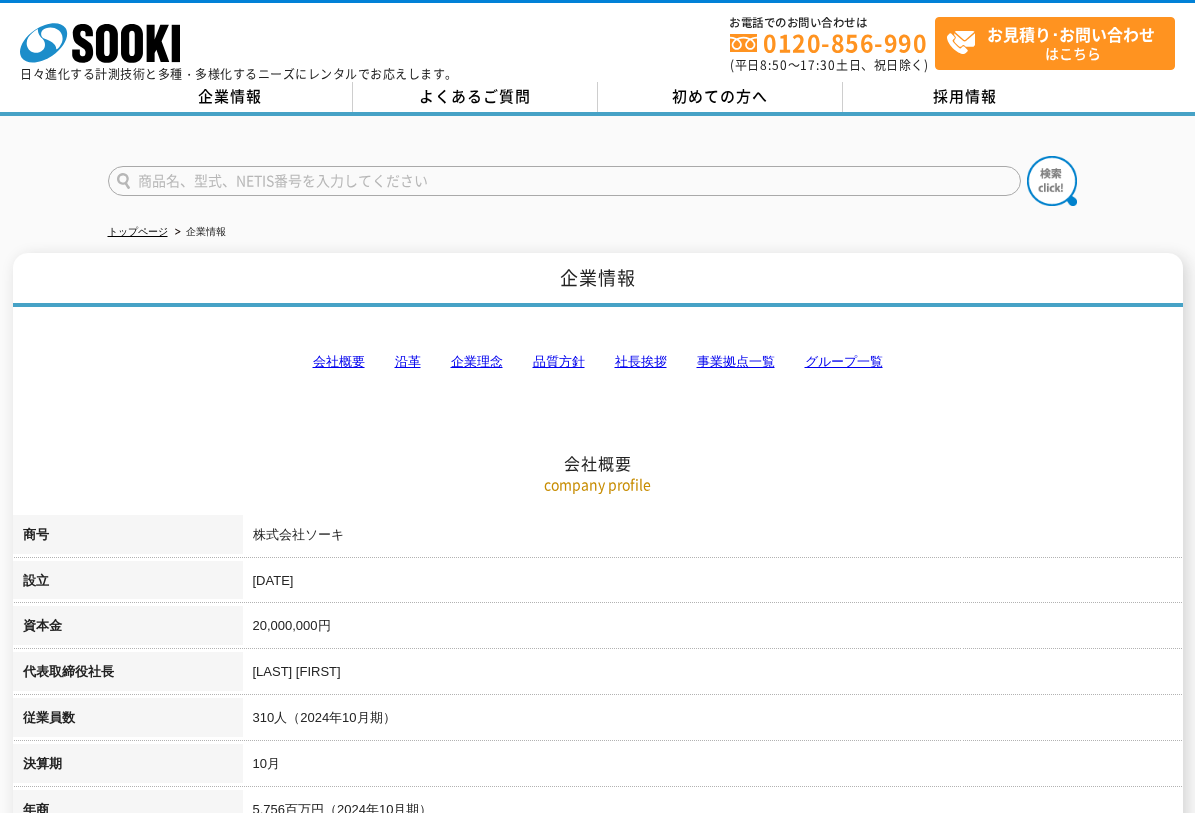 click on "企業理念" at bounding box center [477, 361] 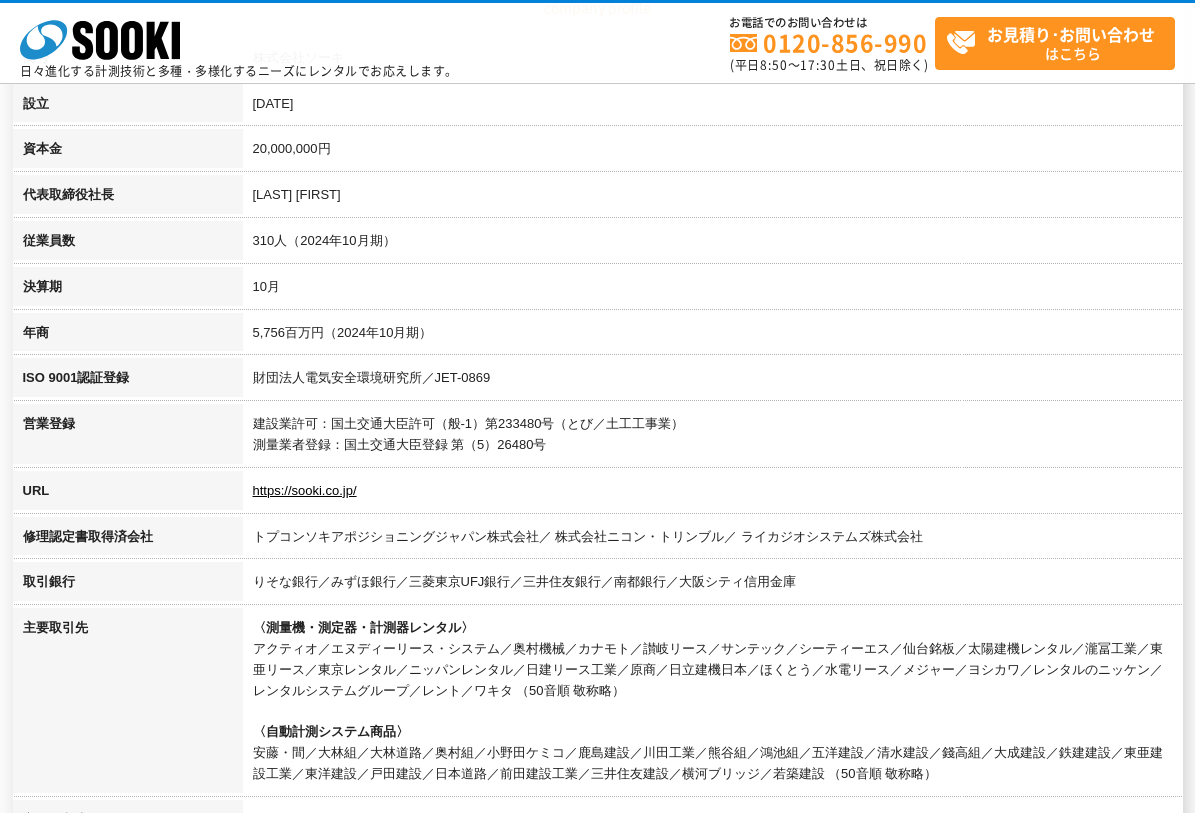 scroll, scrollTop: 0, scrollLeft: 0, axis: both 